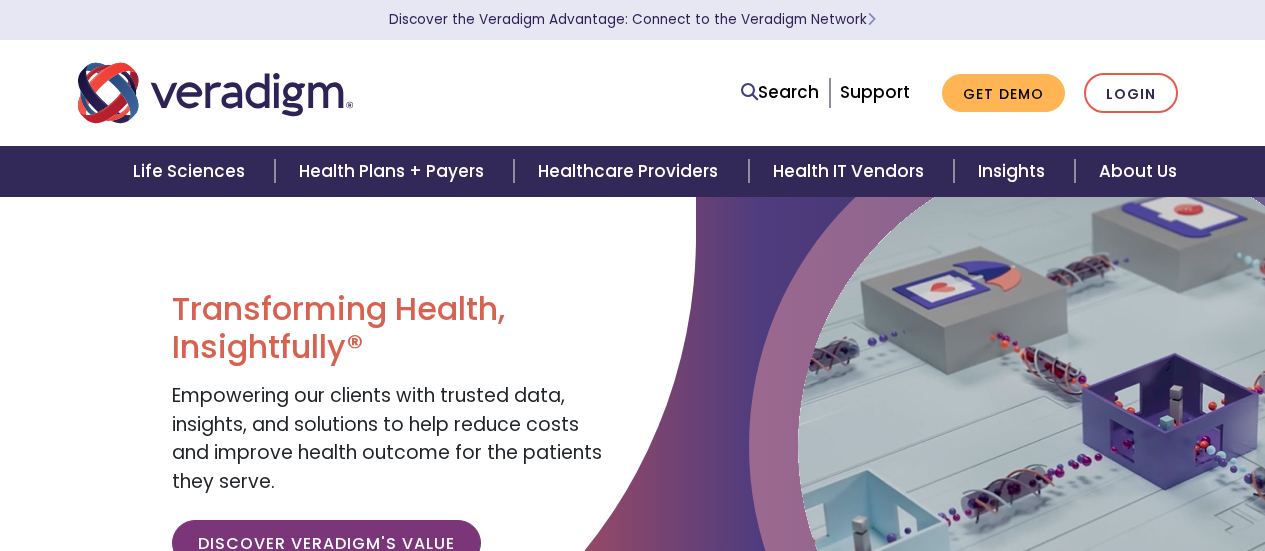 scroll, scrollTop: 128, scrollLeft: 0, axis: vertical 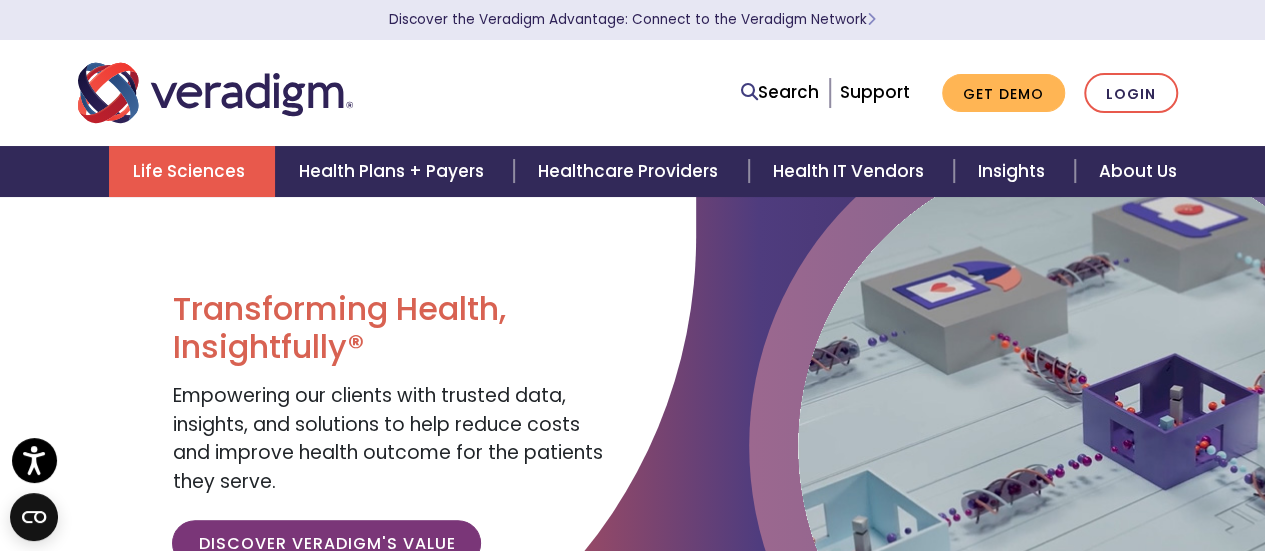click on "Life Sciences" at bounding box center [192, 171] 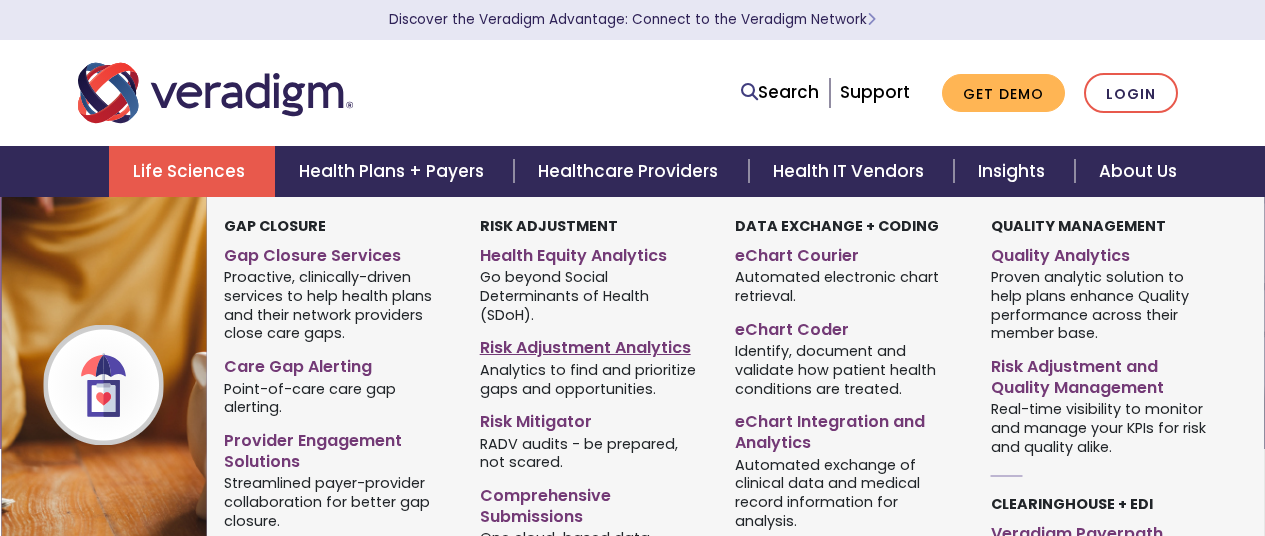 scroll, scrollTop: 0, scrollLeft: 0, axis: both 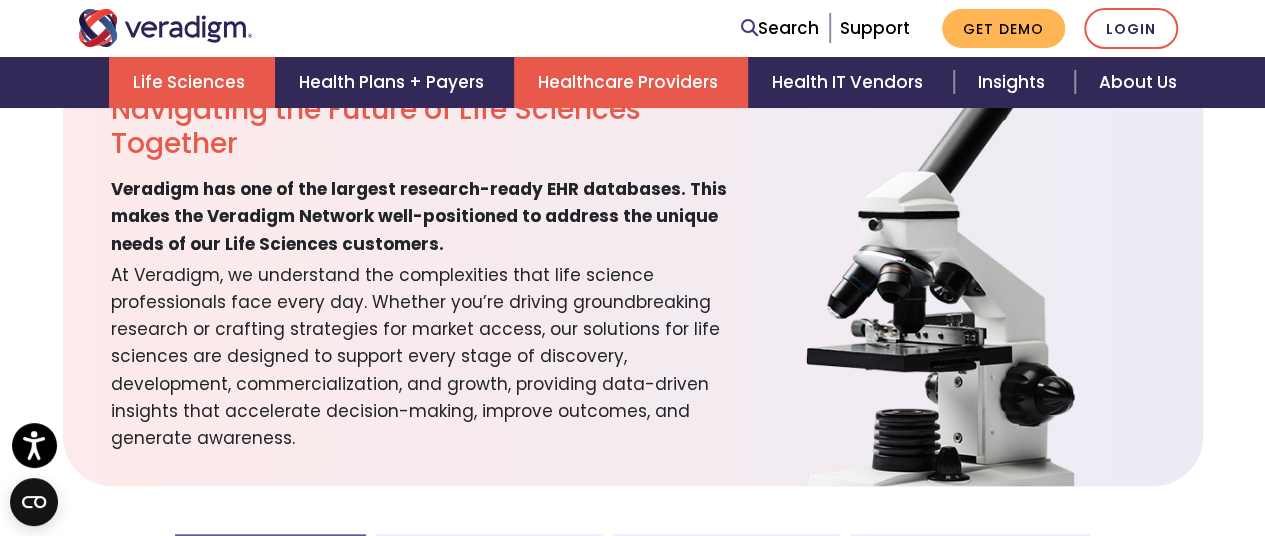 click on "Healthcare Providers" at bounding box center [631, 82] 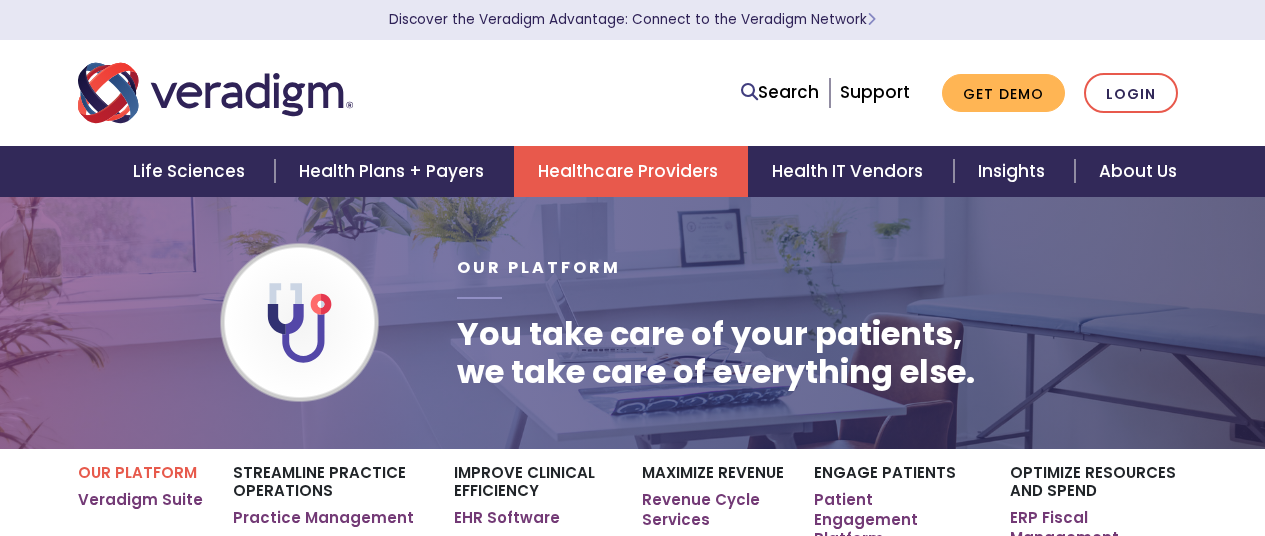 scroll, scrollTop: 0, scrollLeft: 0, axis: both 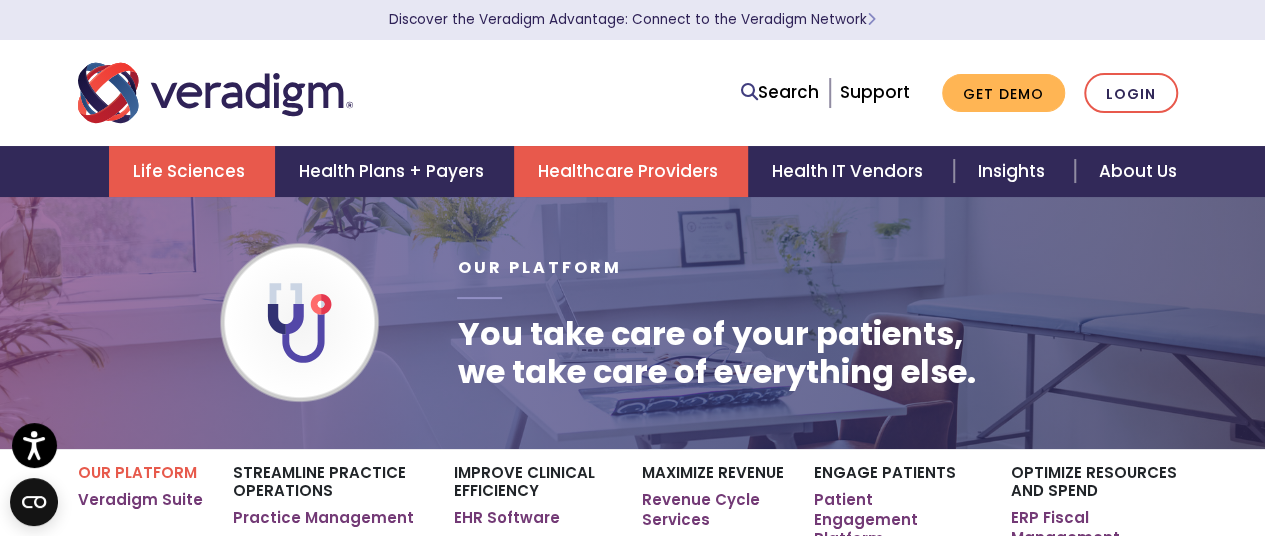click on "Life Sciences" at bounding box center [192, 171] 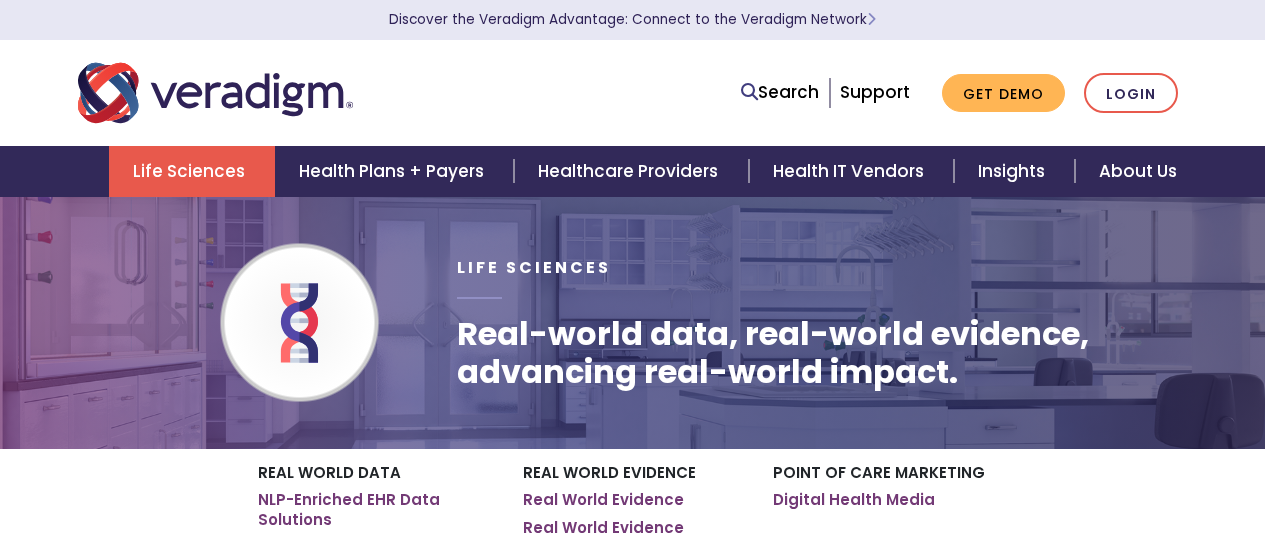 scroll, scrollTop: 0, scrollLeft: 0, axis: both 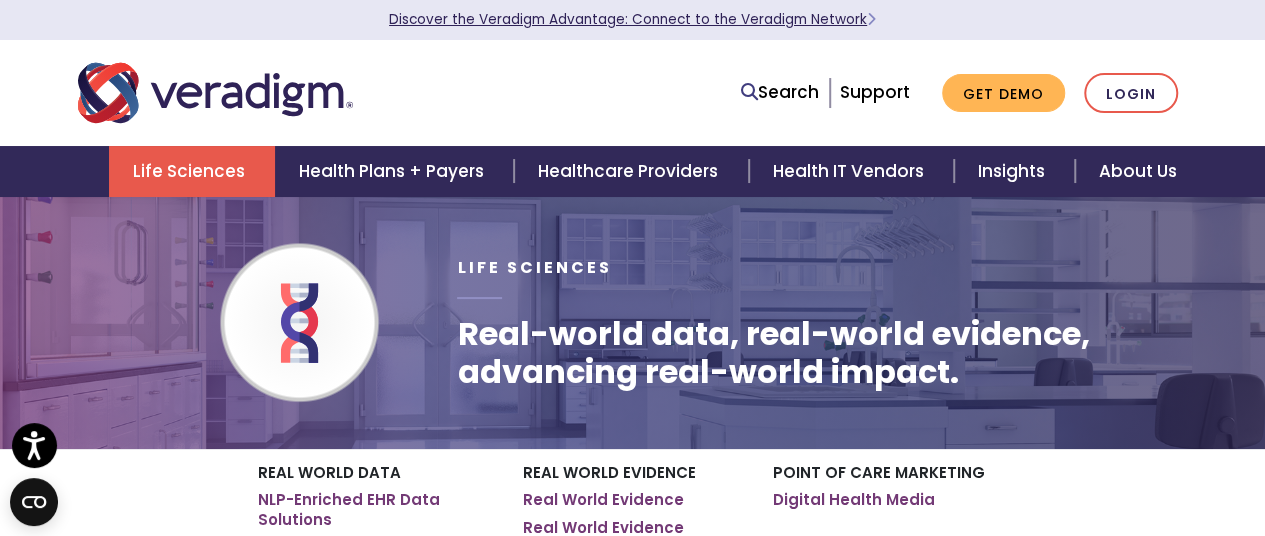 click on "Discover the Veradigm Advantage: Connect to the Veradigm Network" at bounding box center (632, 19) 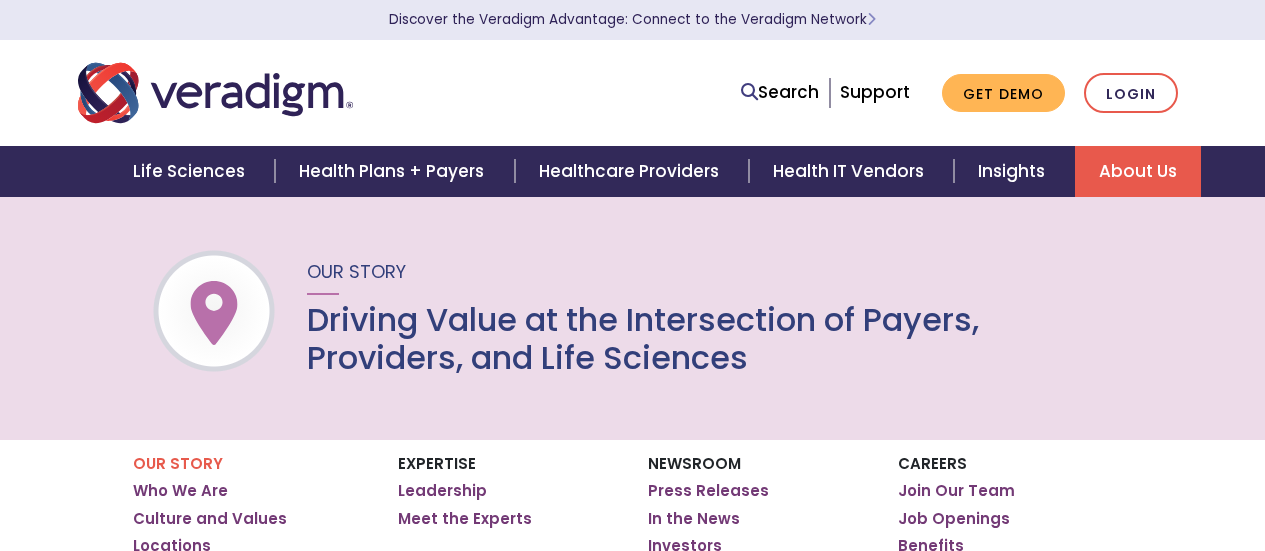 scroll, scrollTop: 0, scrollLeft: 0, axis: both 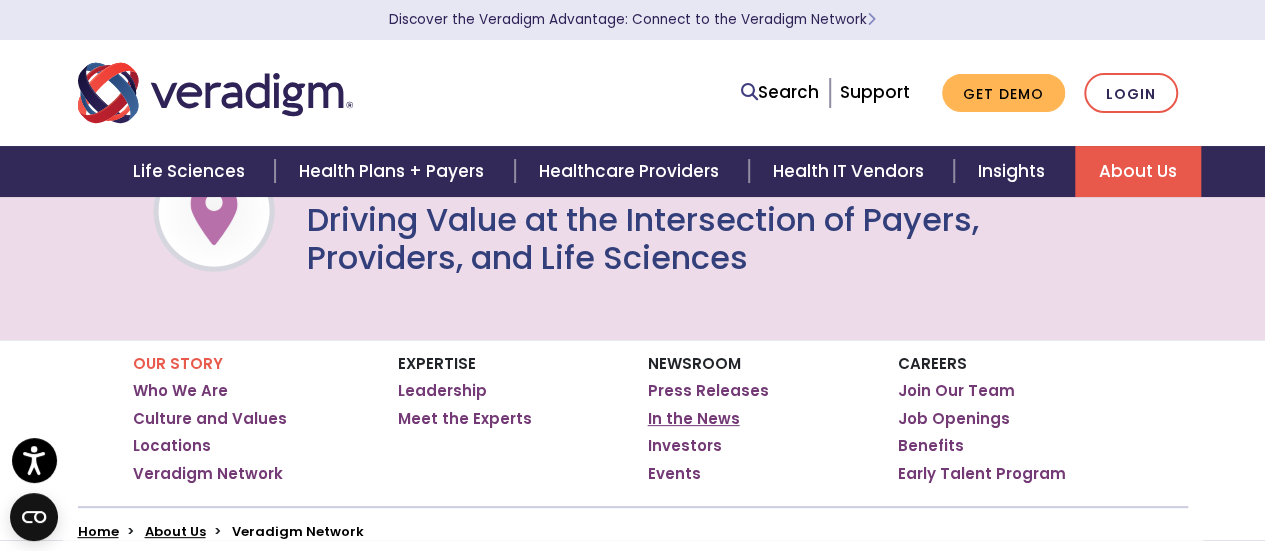click on "In the News" at bounding box center (694, 419) 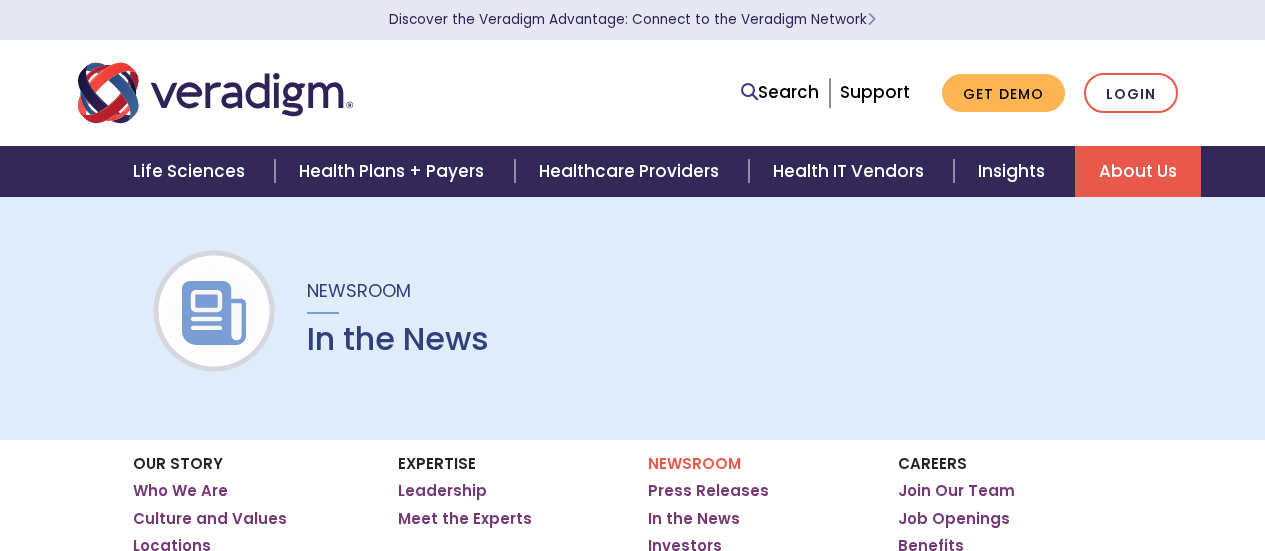 scroll, scrollTop: 0, scrollLeft: 0, axis: both 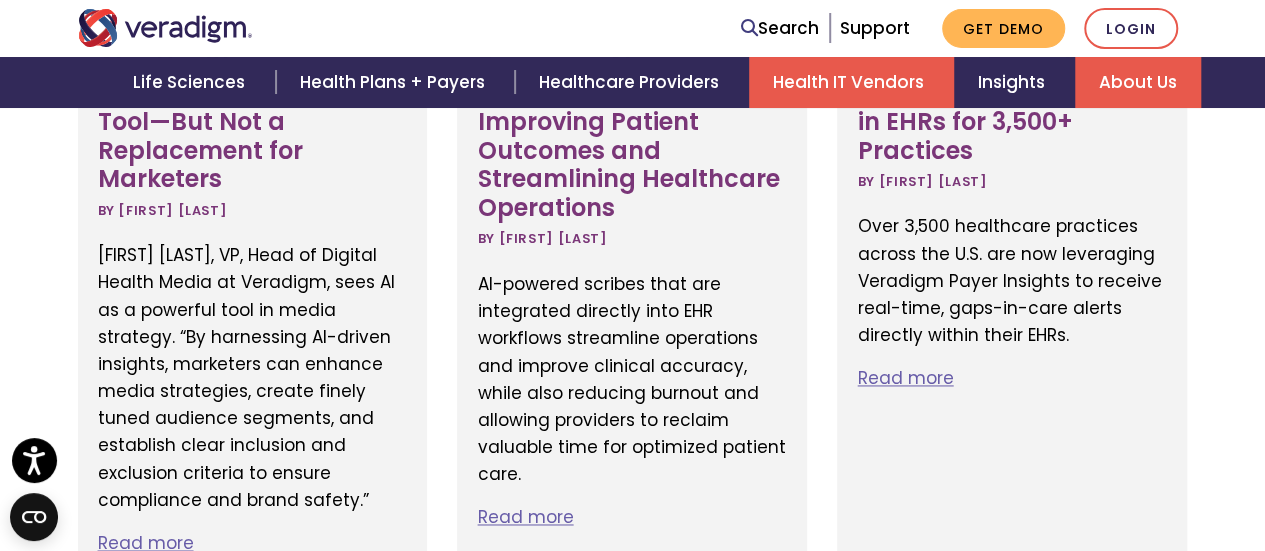 click on "Health IT Vendors" at bounding box center (851, 82) 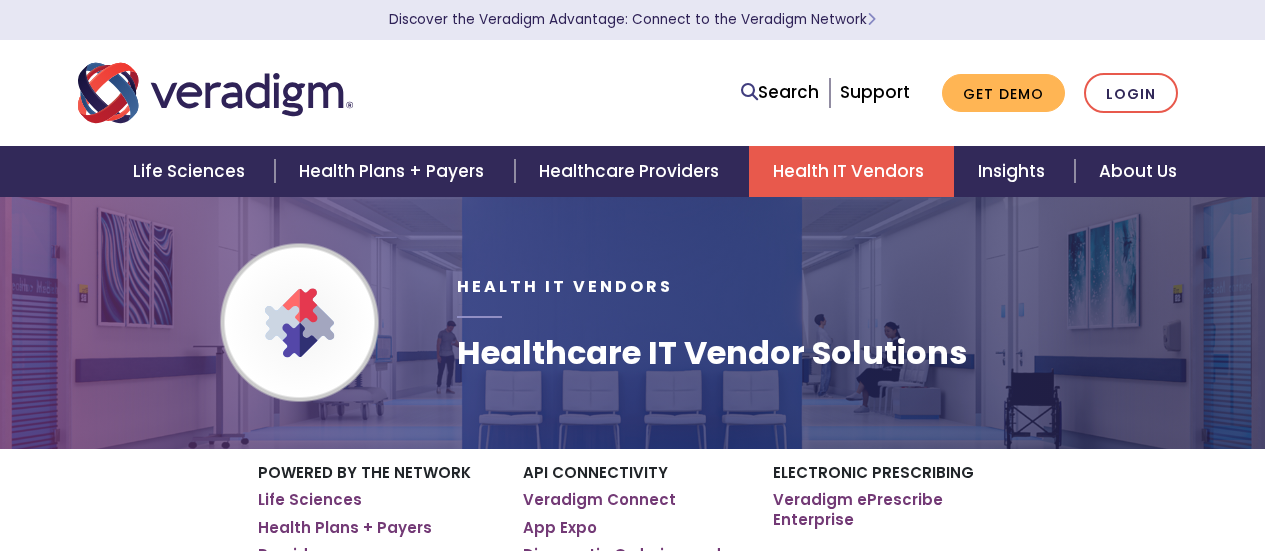scroll, scrollTop: 0, scrollLeft: 0, axis: both 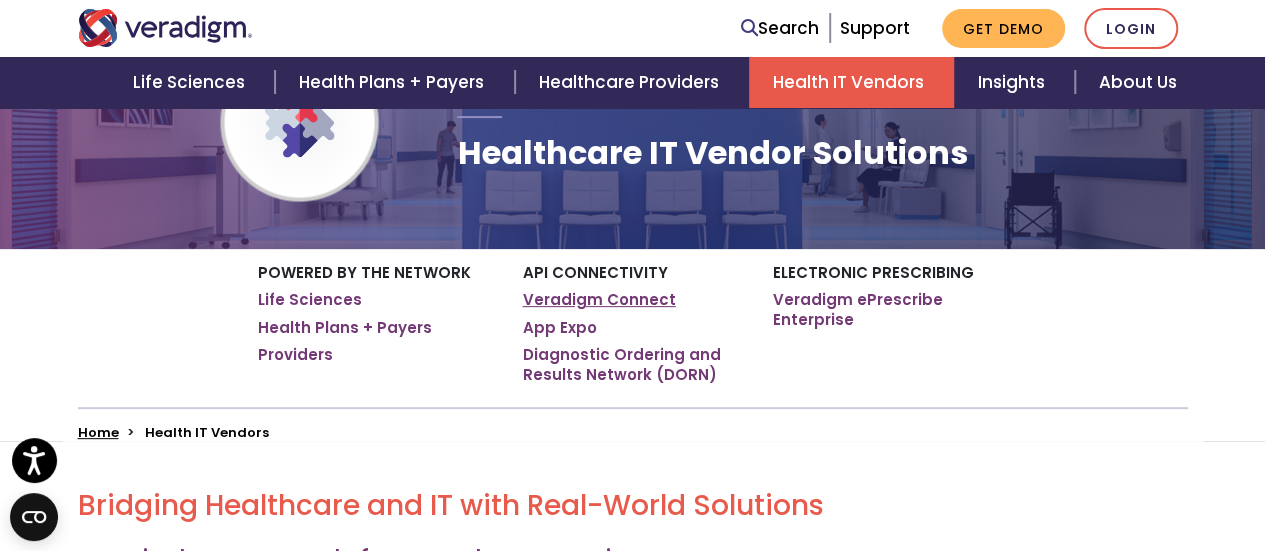 click on "Veradigm Connect" at bounding box center [599, 300] 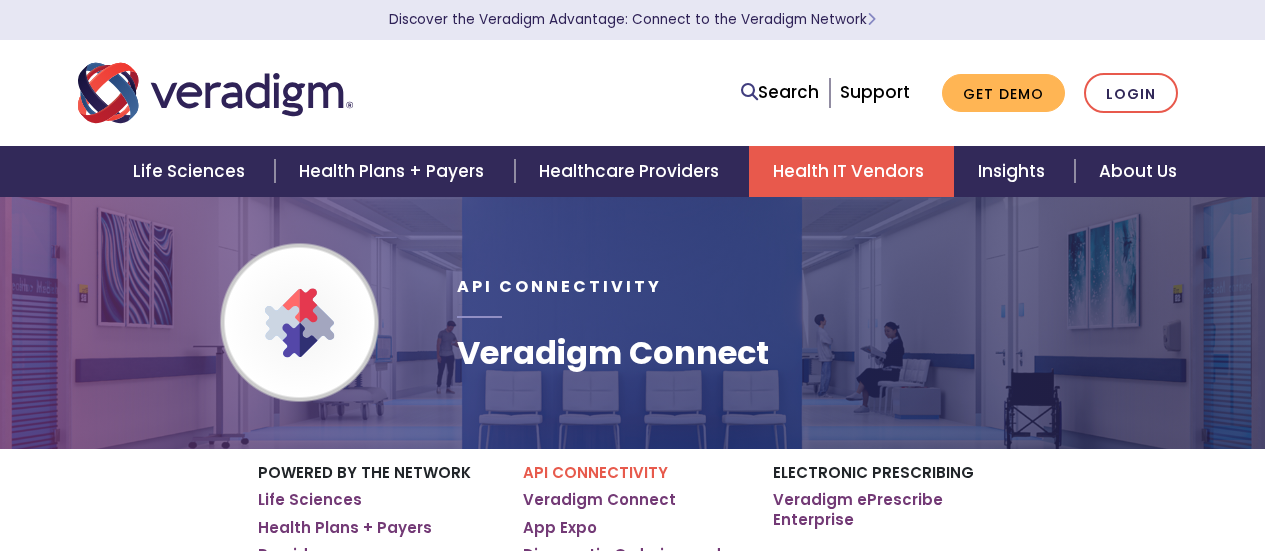scroll, scrollTop: 0, scrollLeft: 0, axis: both 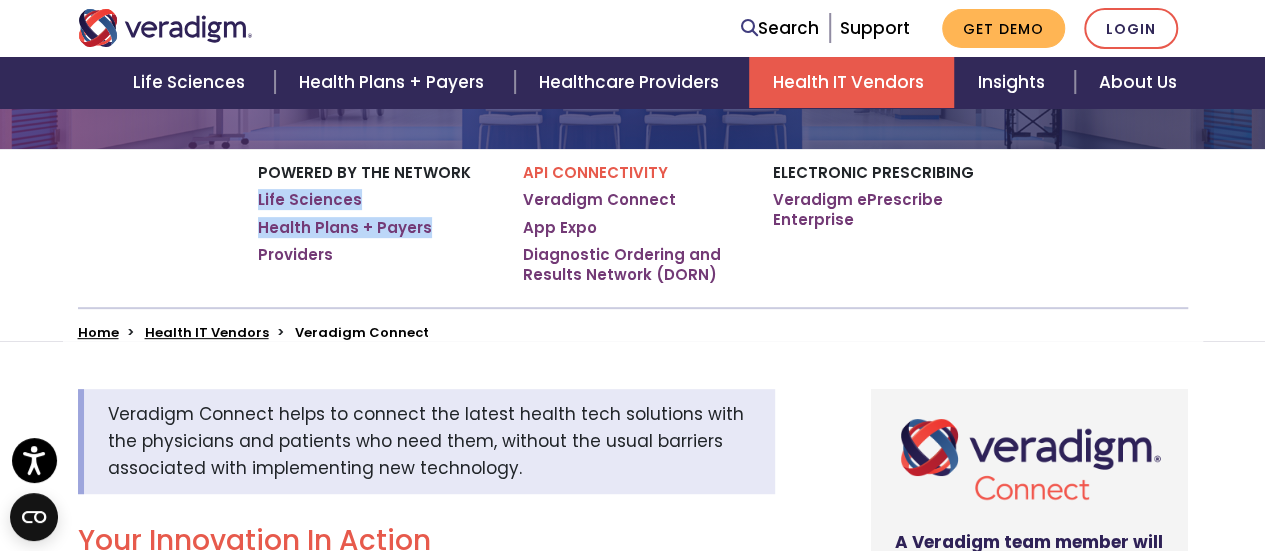 drag, startPoint x: 435, startPoint y: 227, endPoint x: 230, endPoint y: 189, distance: 208.4922 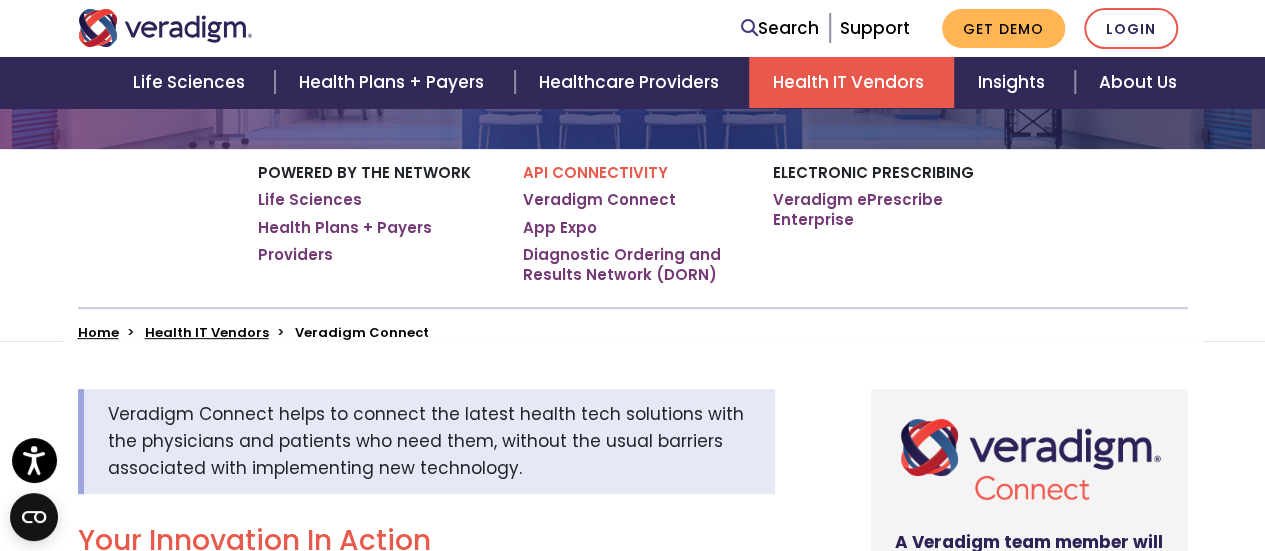 click on "Providers" at bounding box center [375, 255] 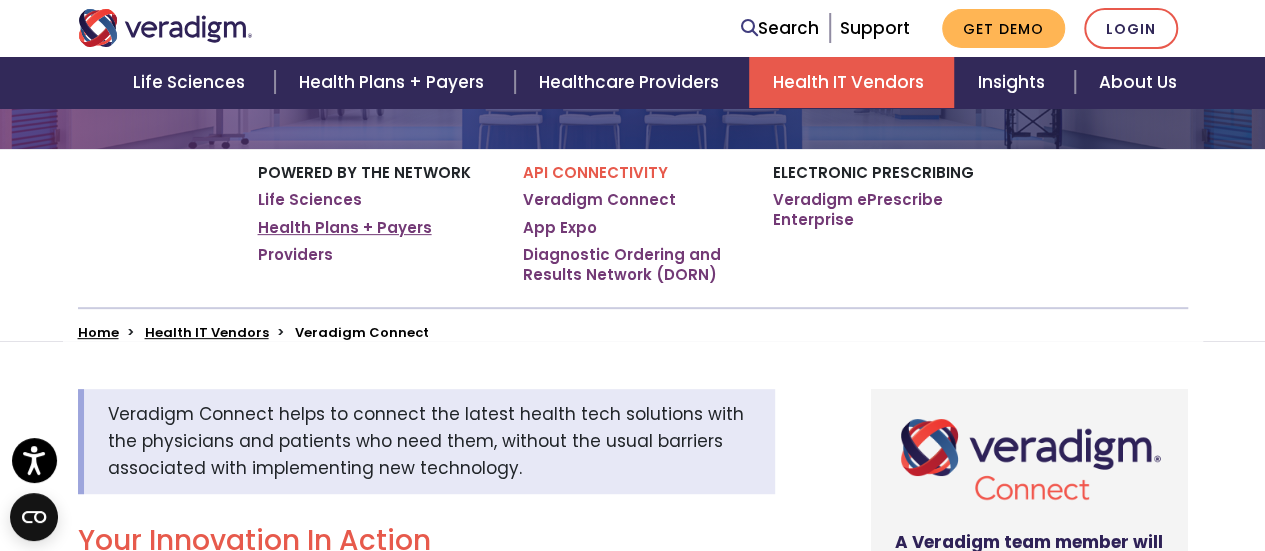 click on "Health Plans + Payers" at bounding box center [345, 228] 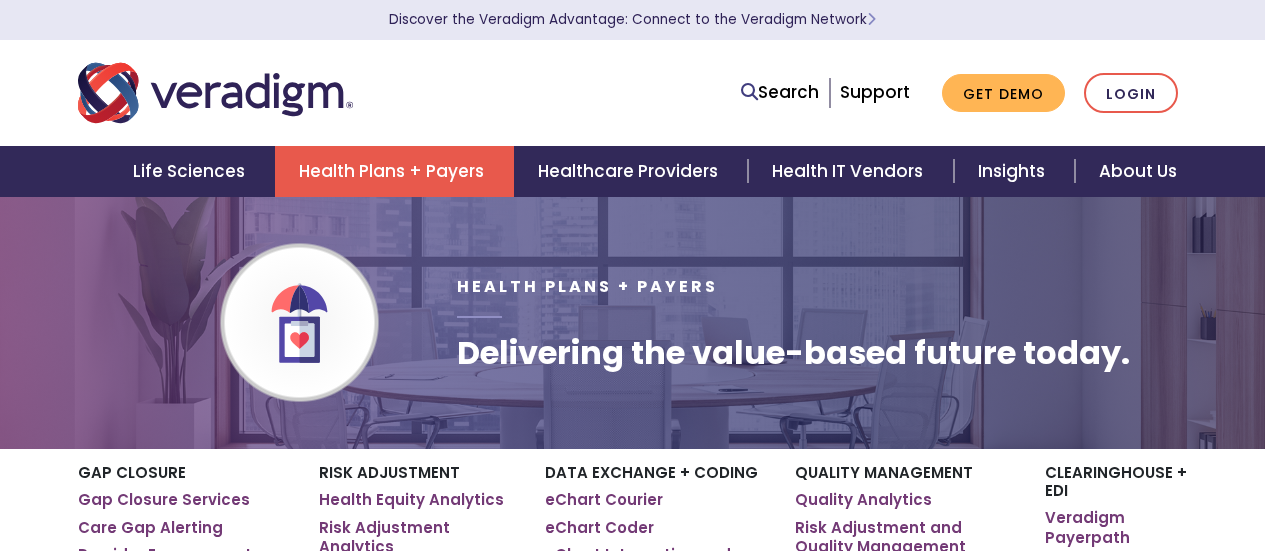 scroll, scrollTop: 0, scrollLeft: 0, axis: both 